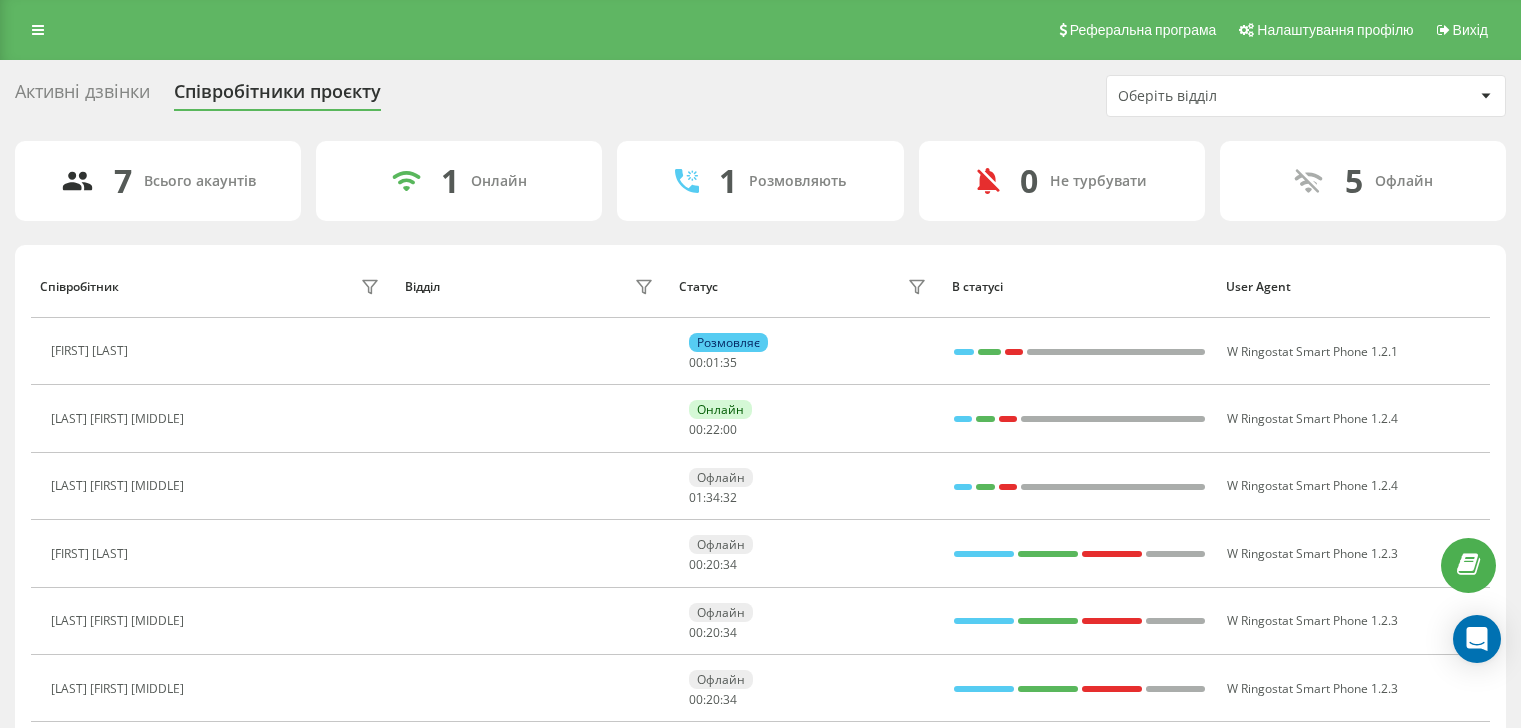 scroll, scrollTop: 0, scrollLeft: 0, axis: both 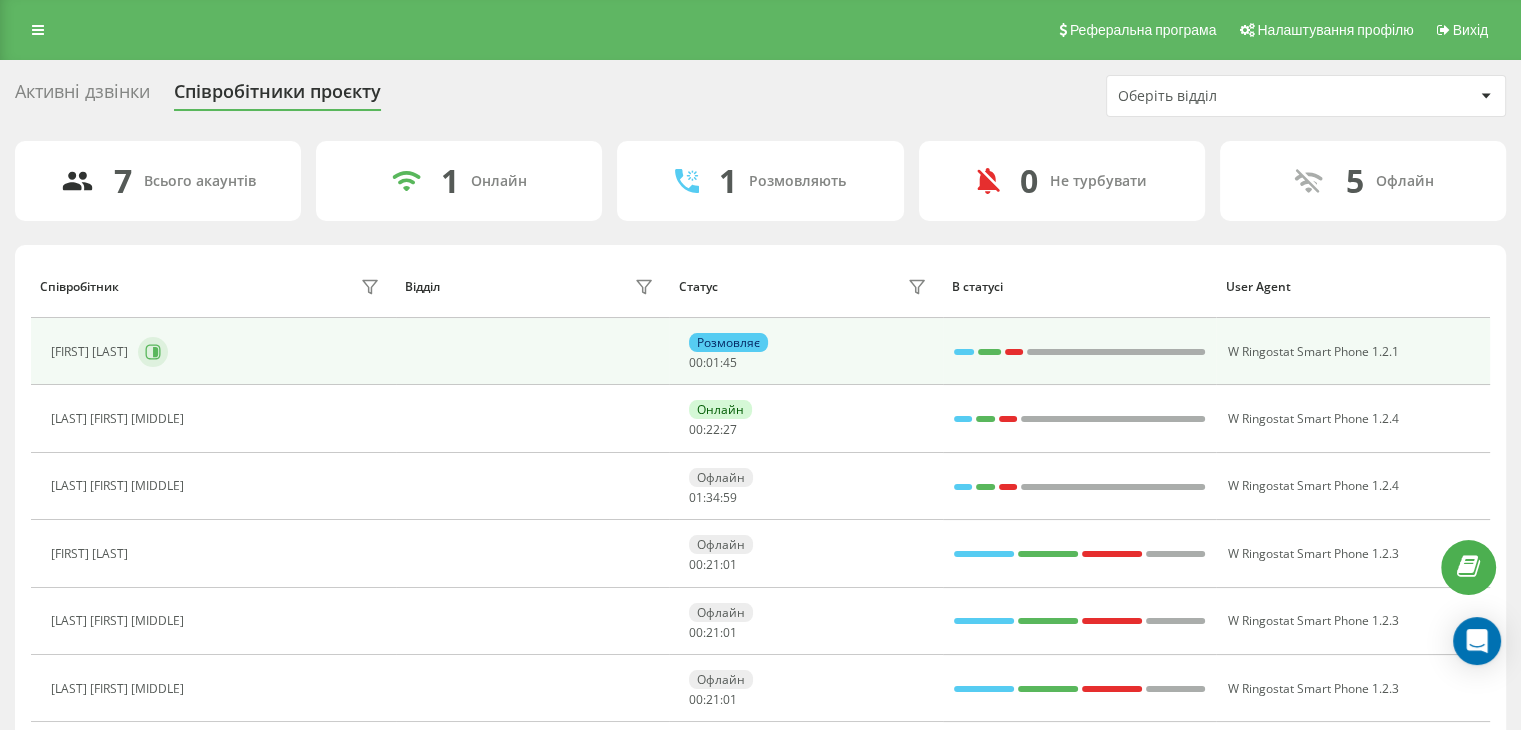 click 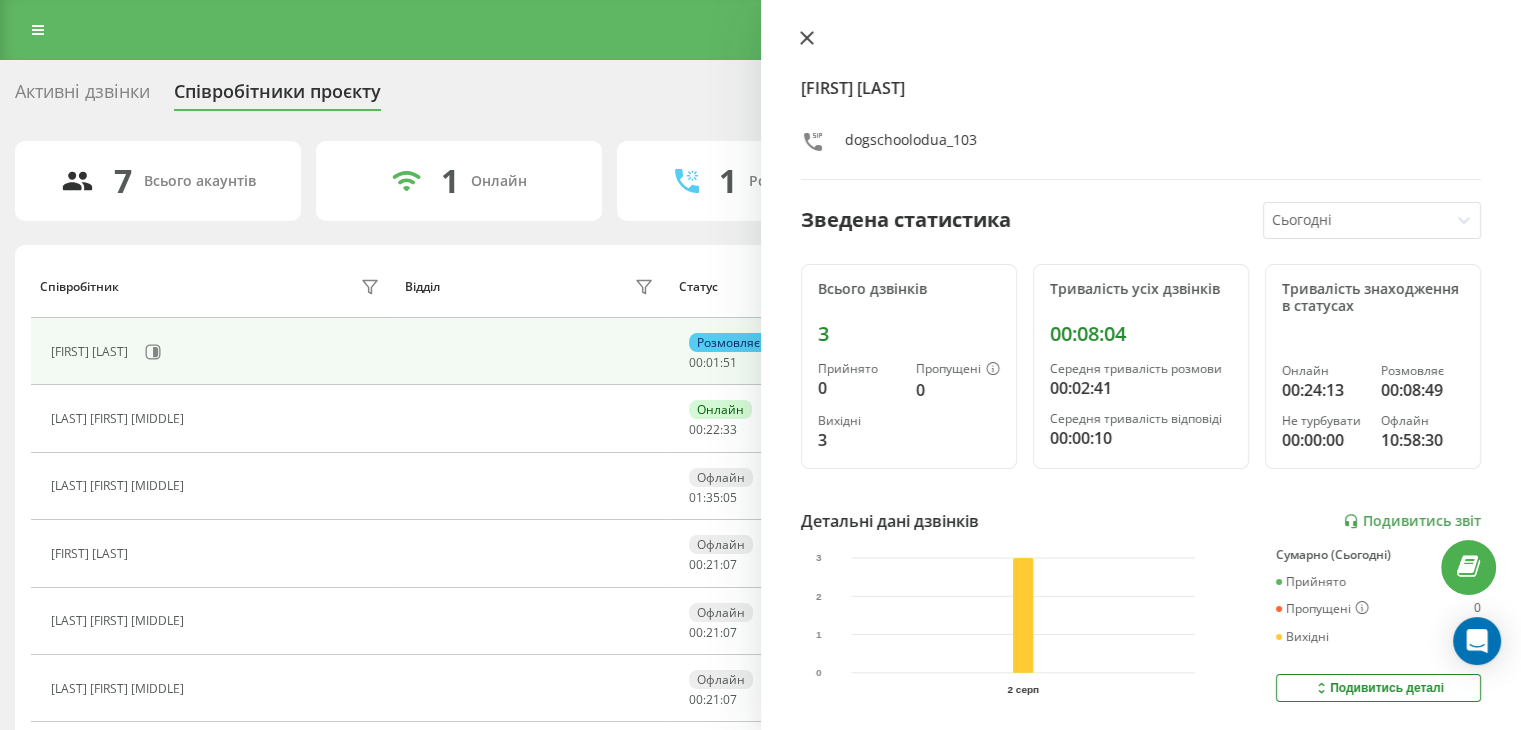 click 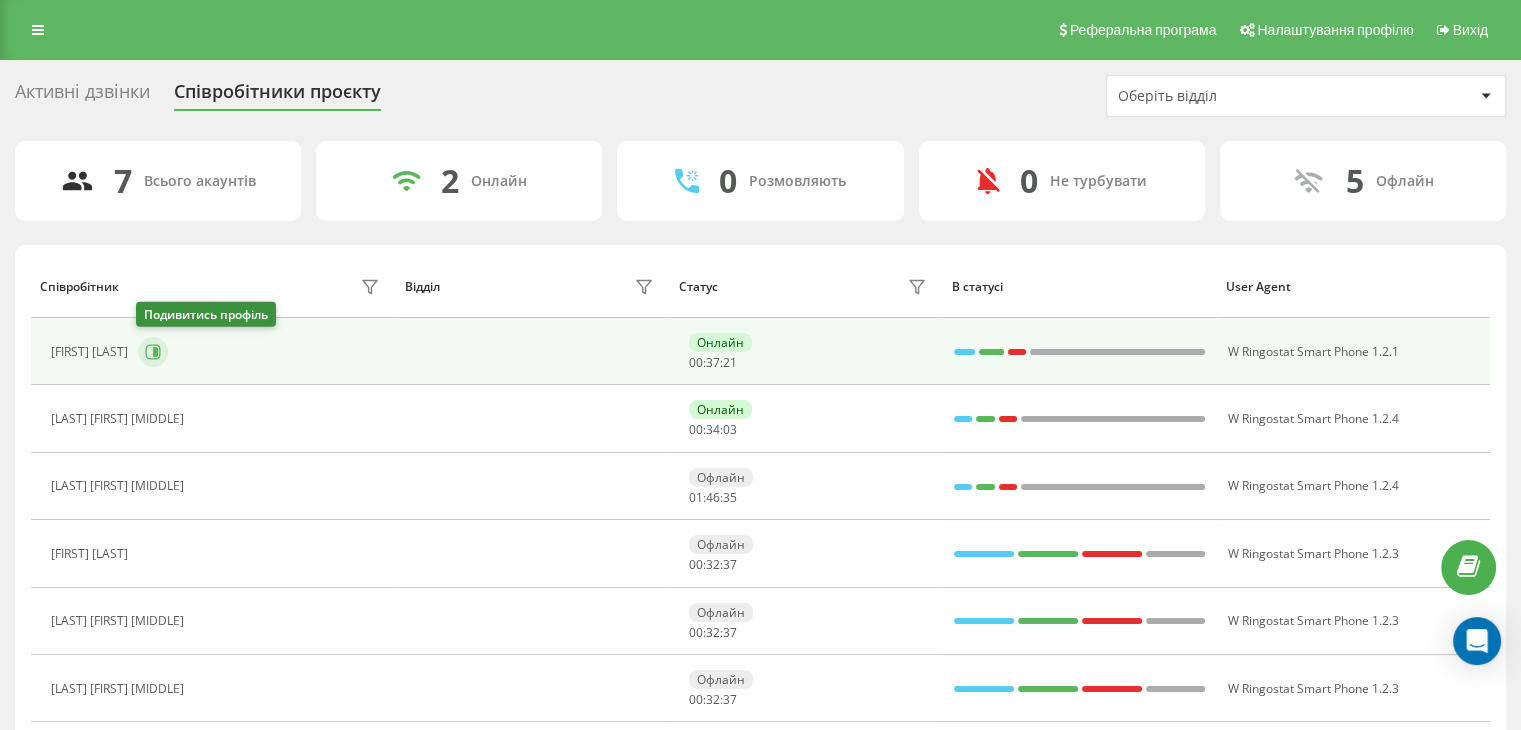 click at bounding box center (153, 352) 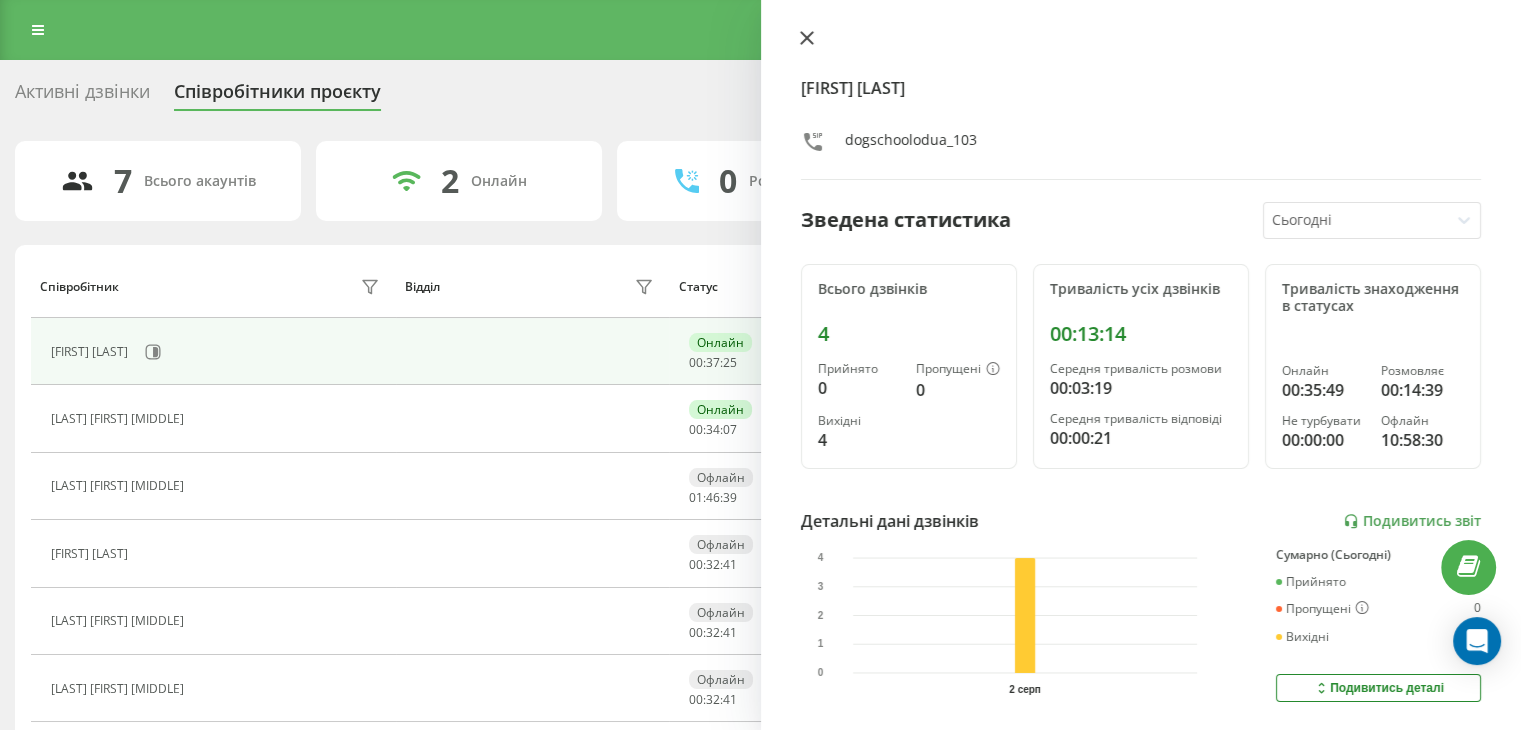 click 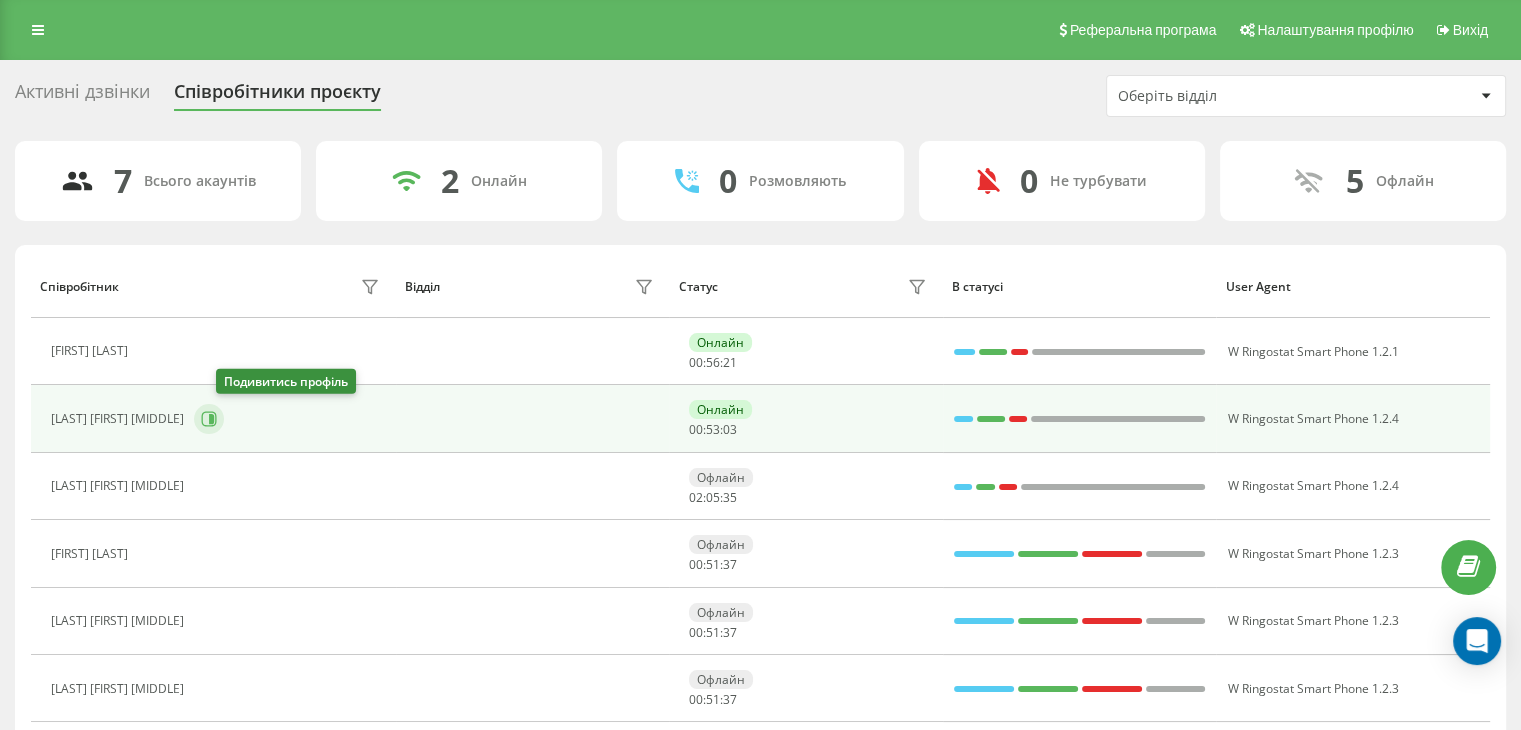 click 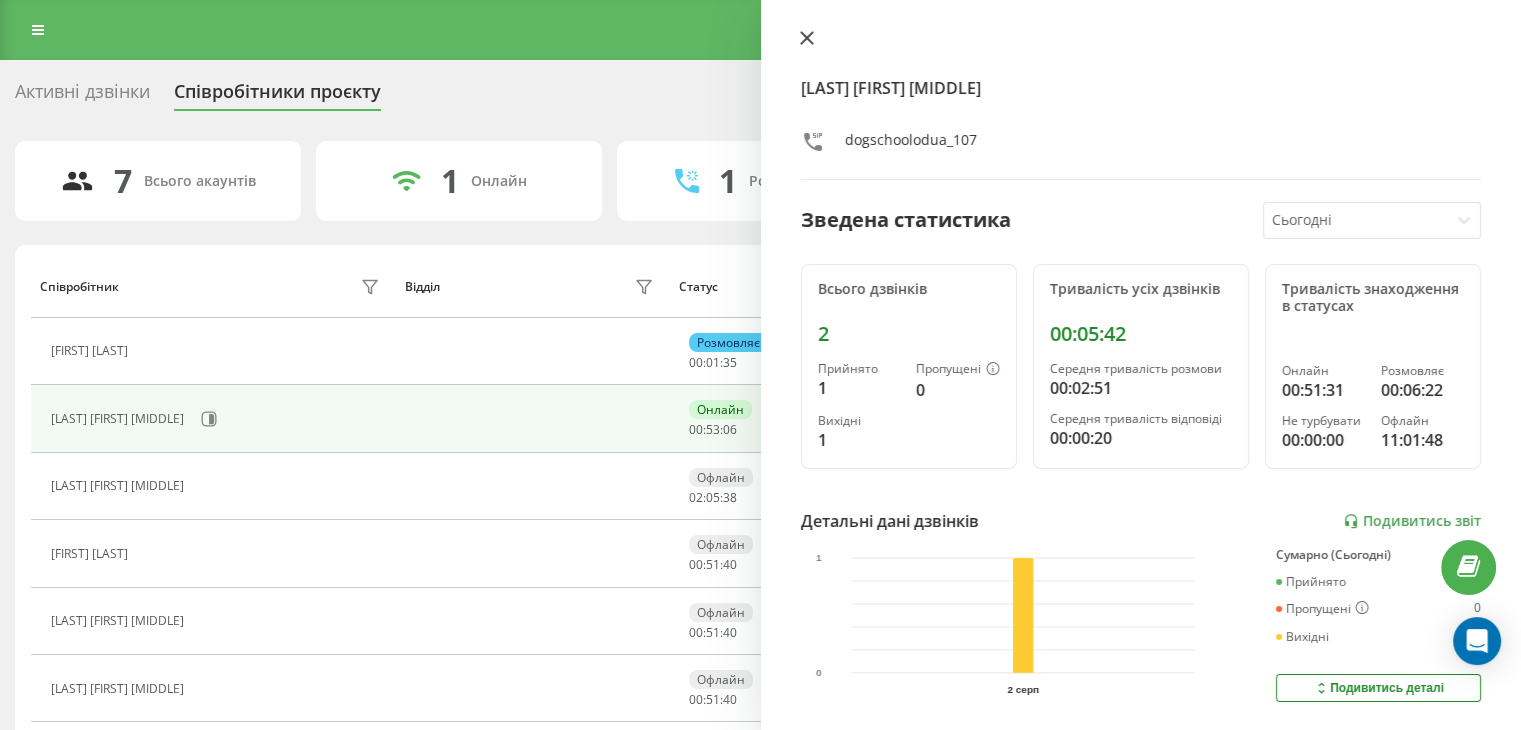 click 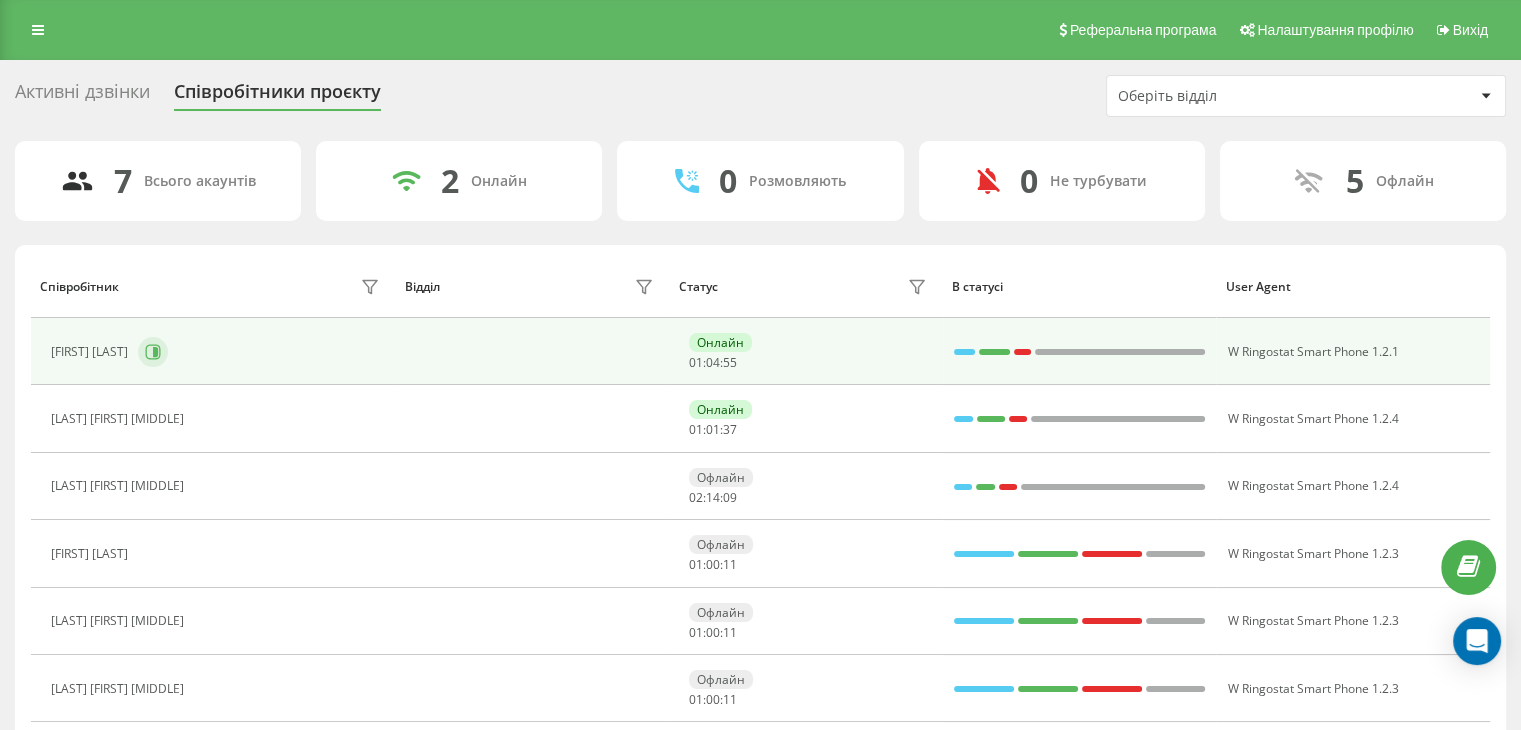 click 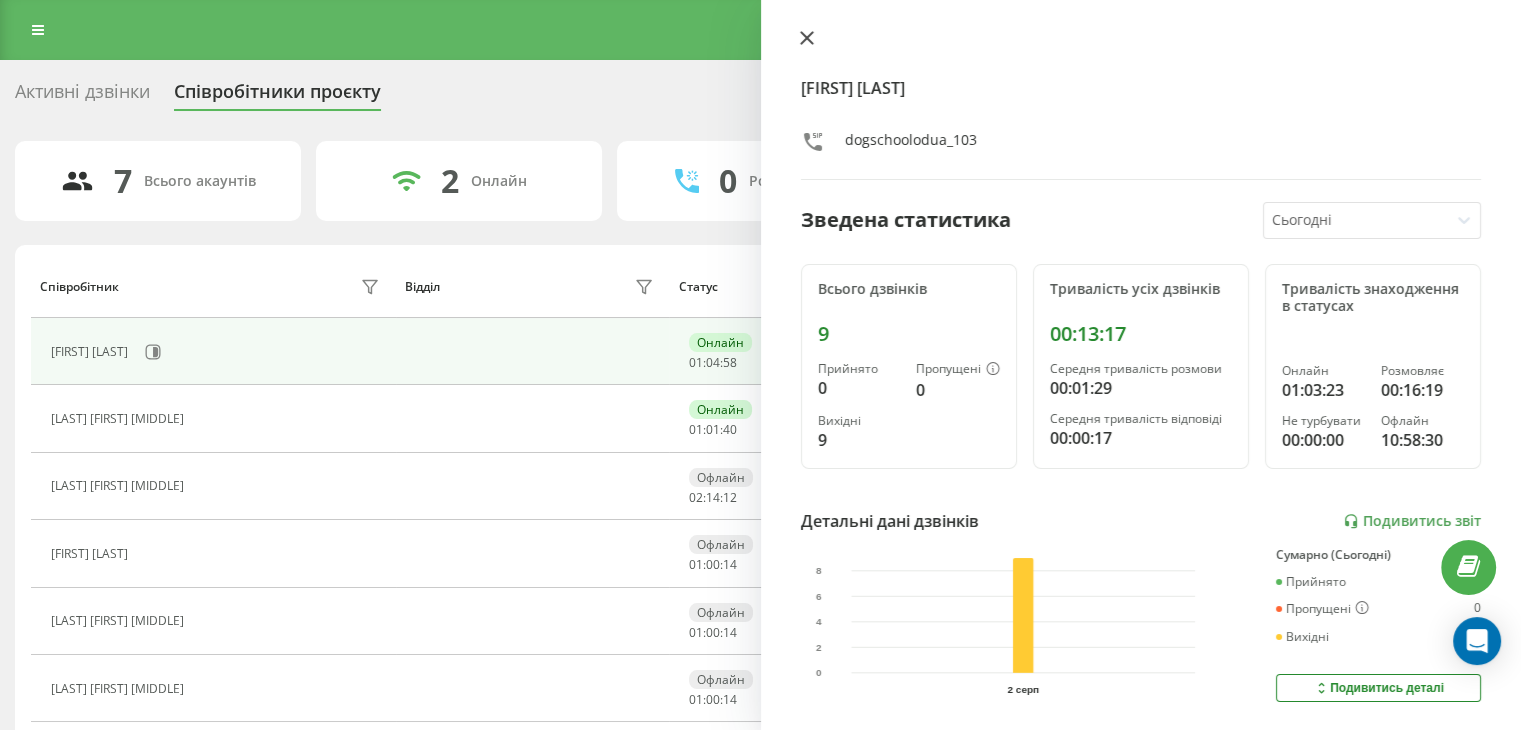 click 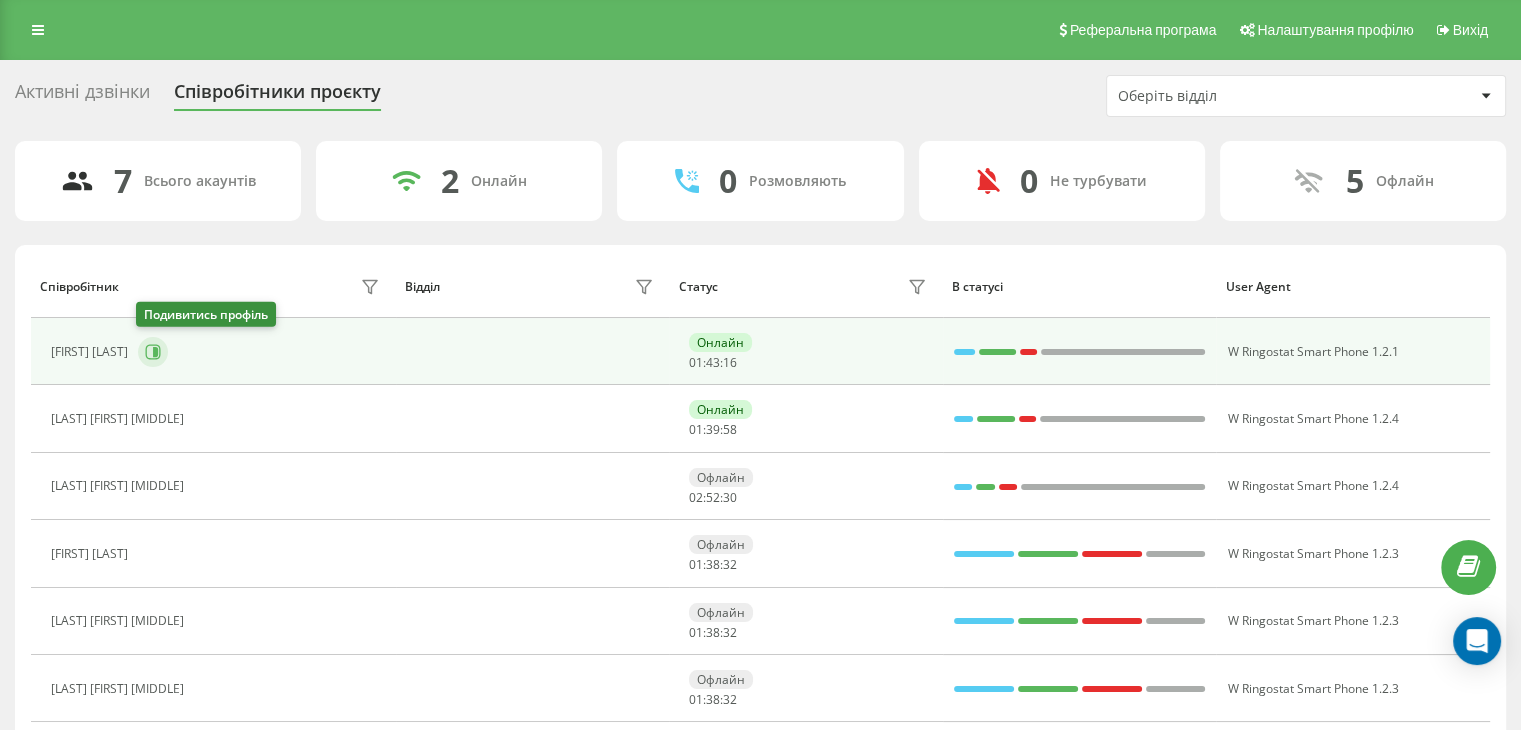click at bounding box center (153, 352) 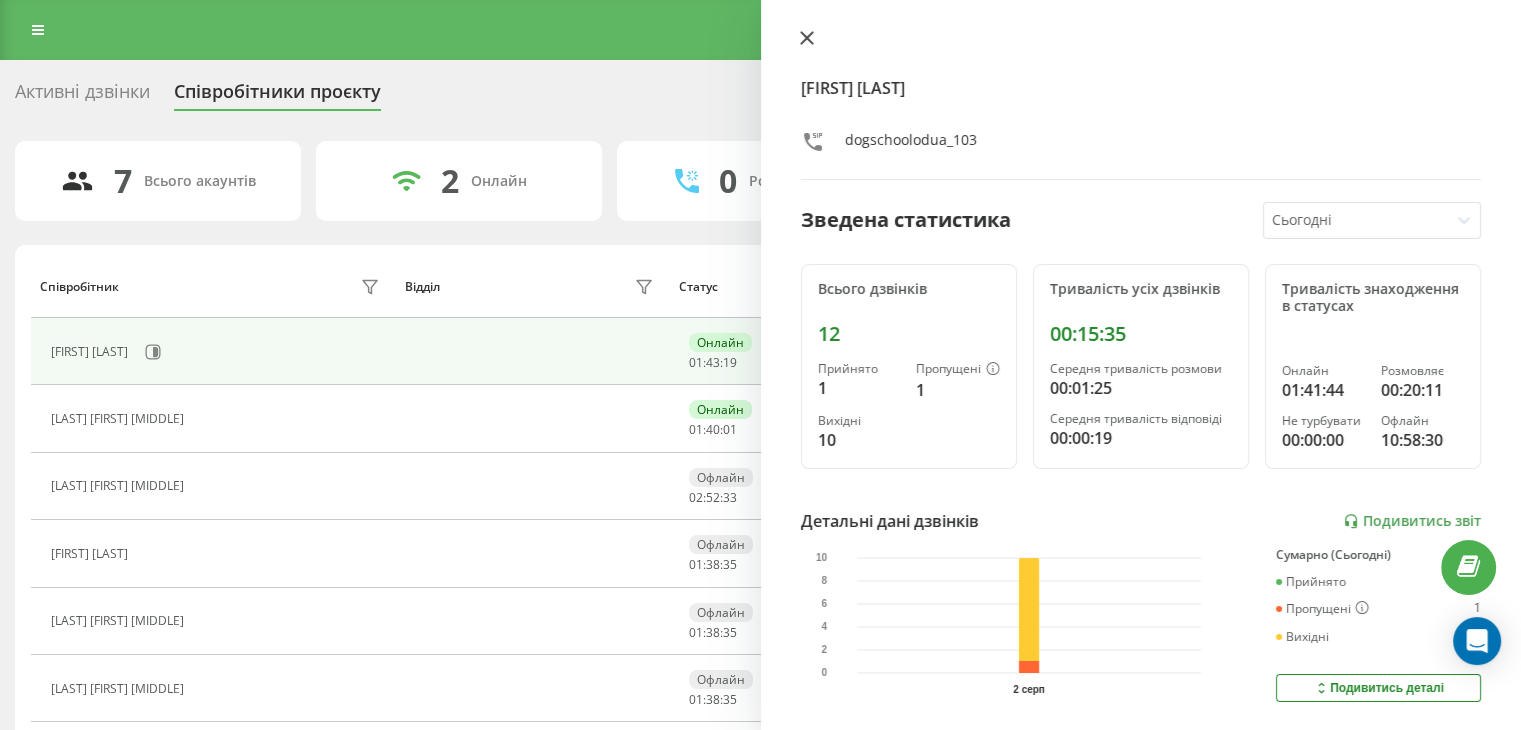 click at bounding box center [807, 39] 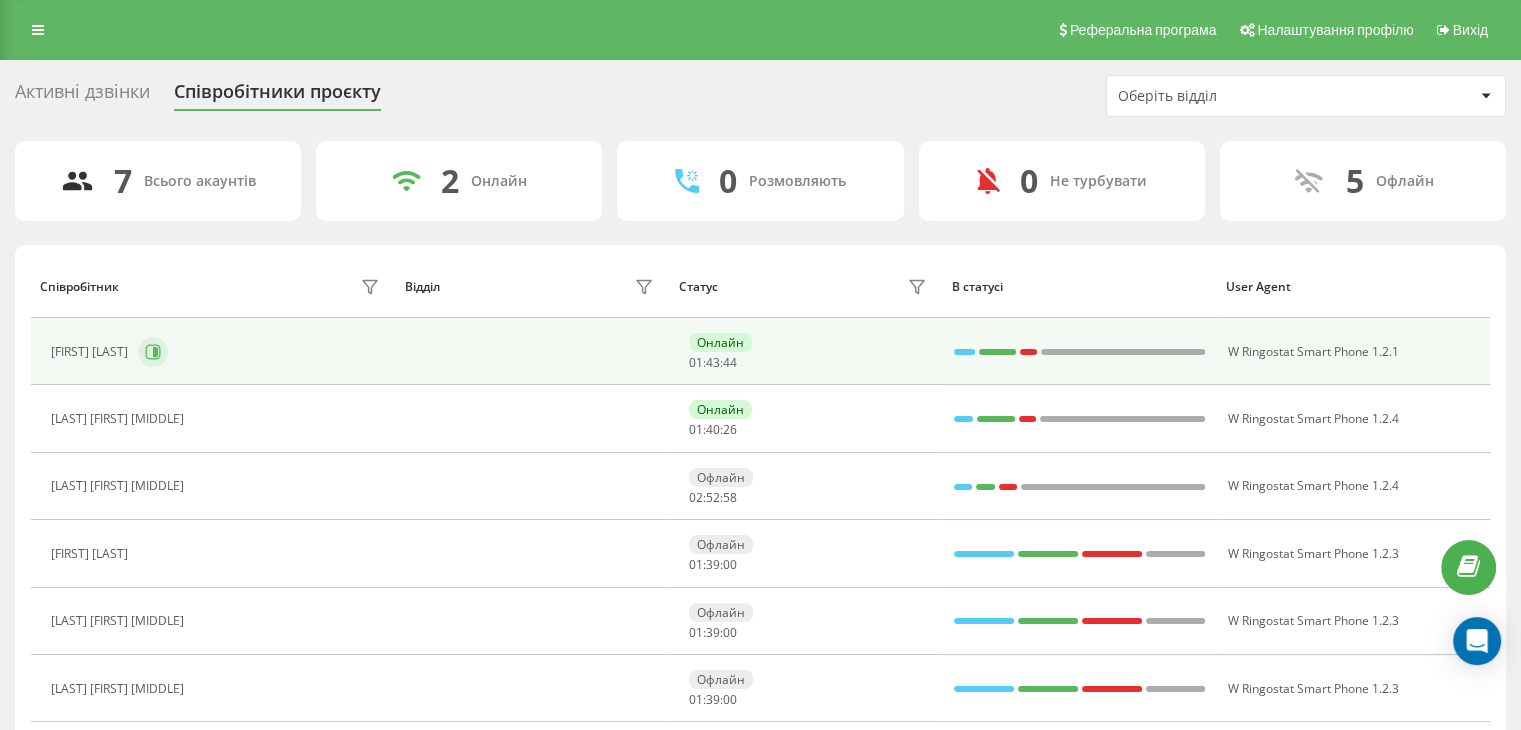 click 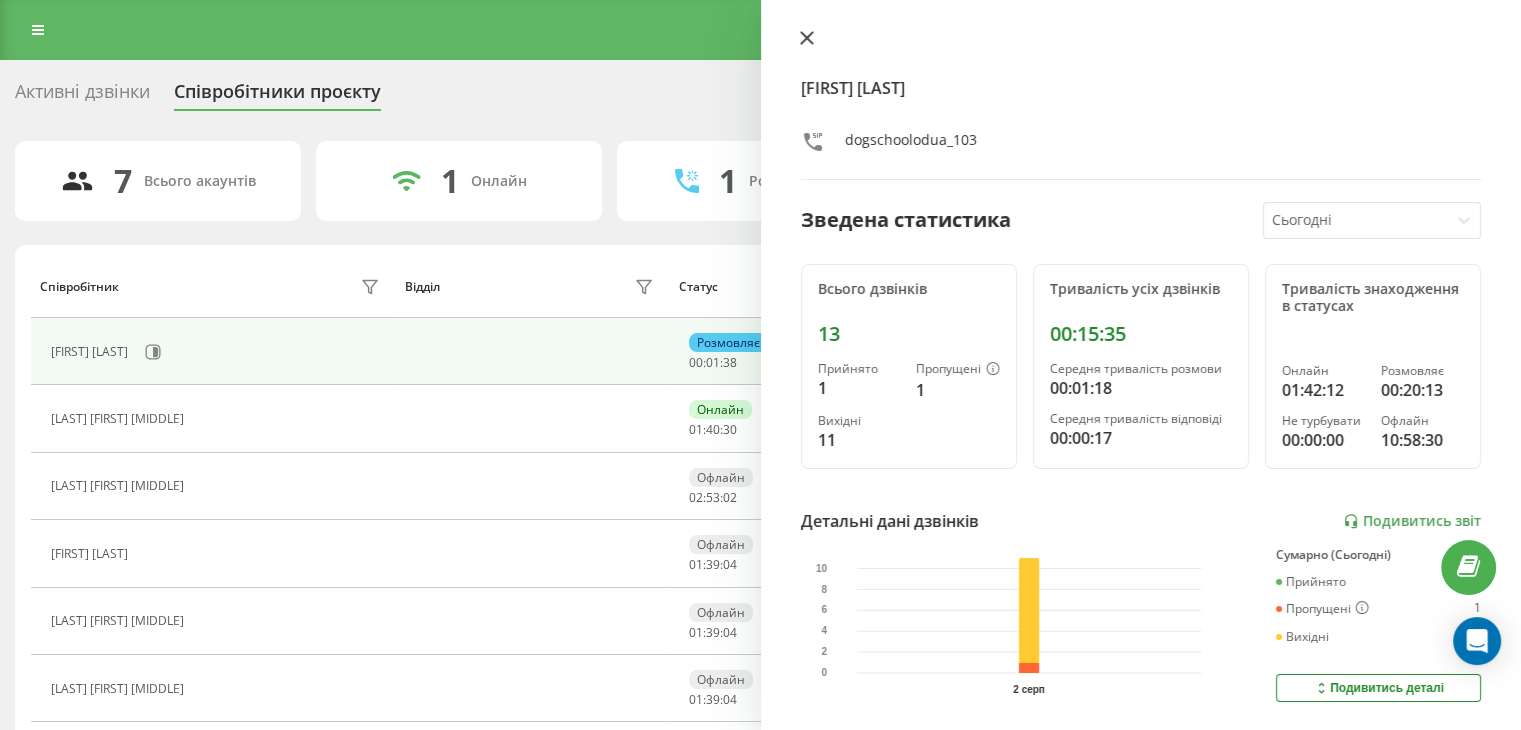 click 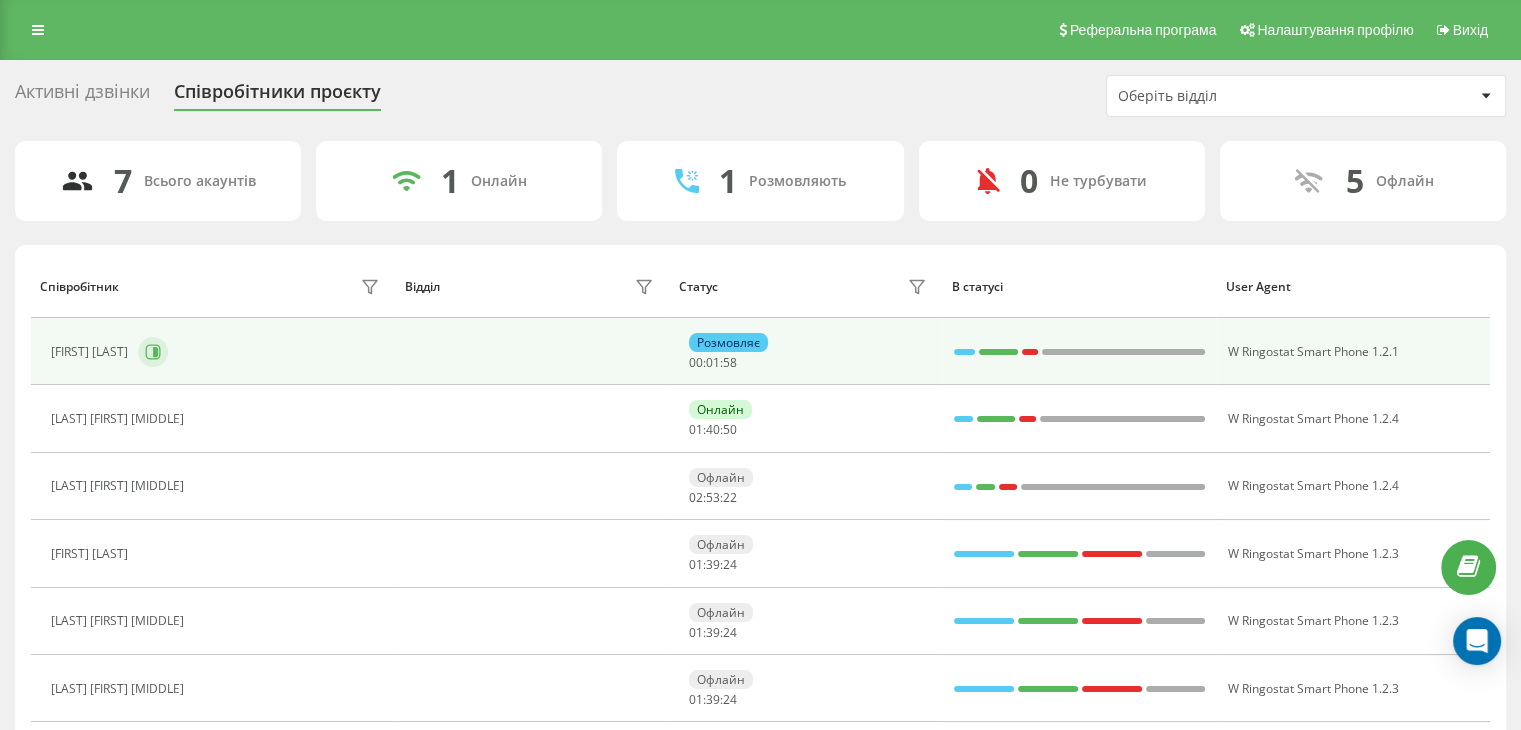 click 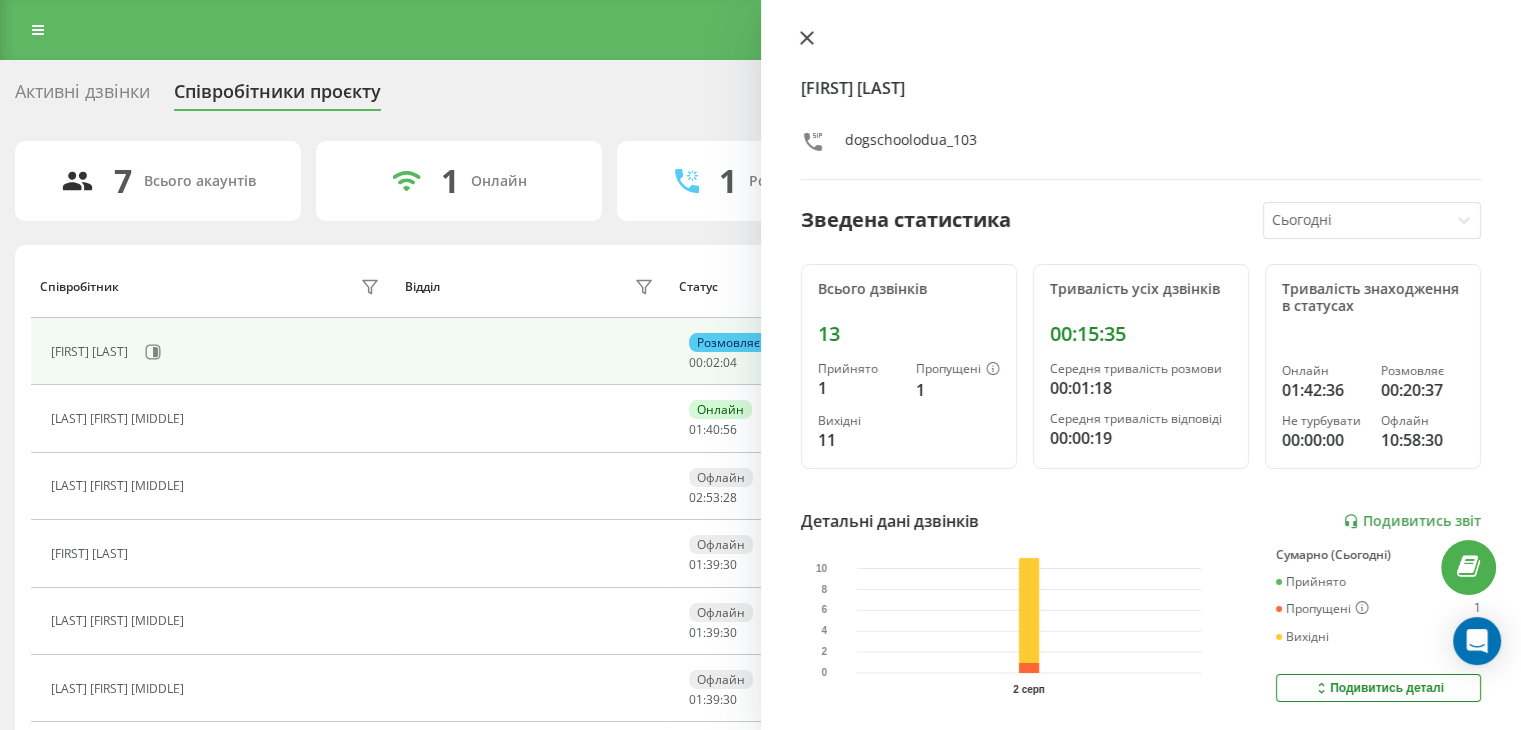 click at bounding box center (807, 39) 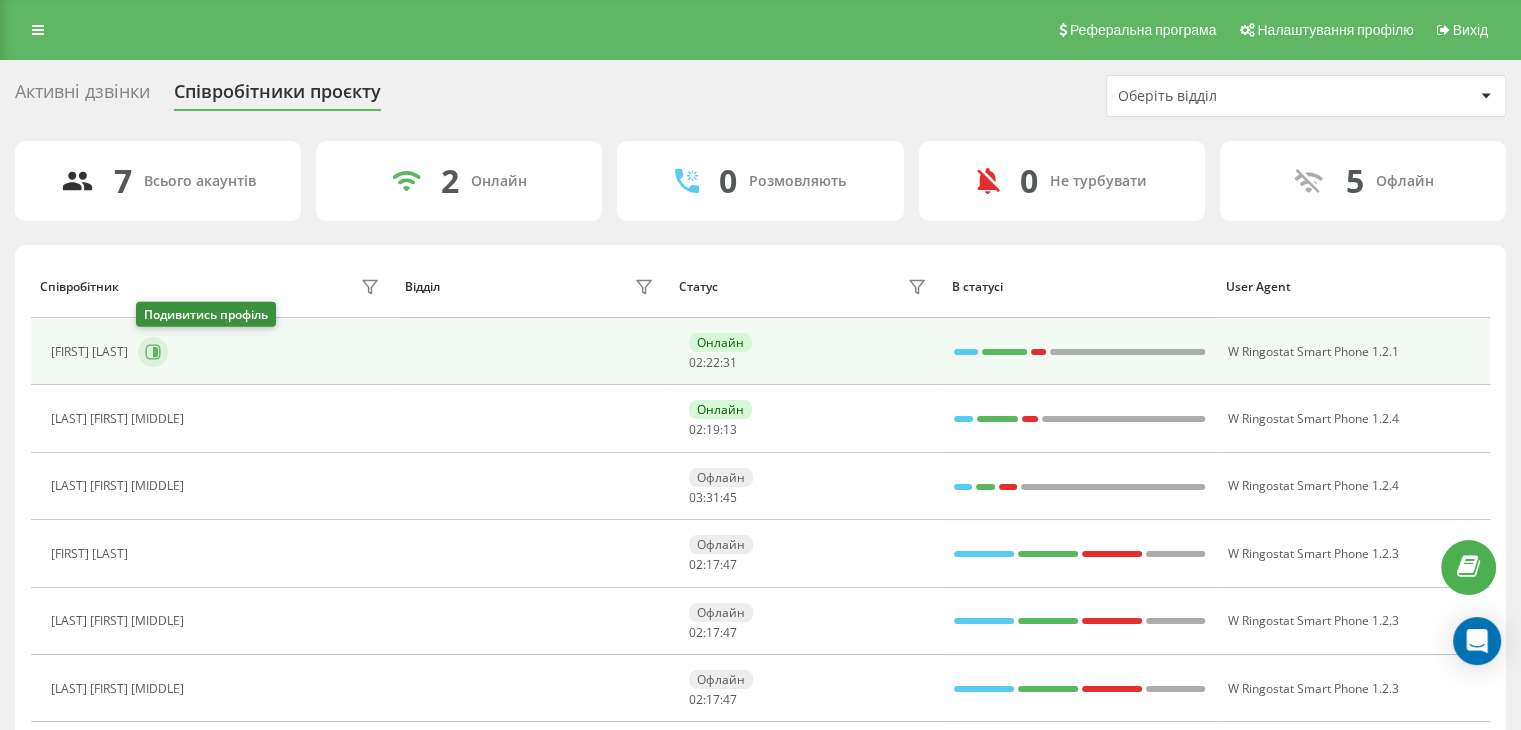click 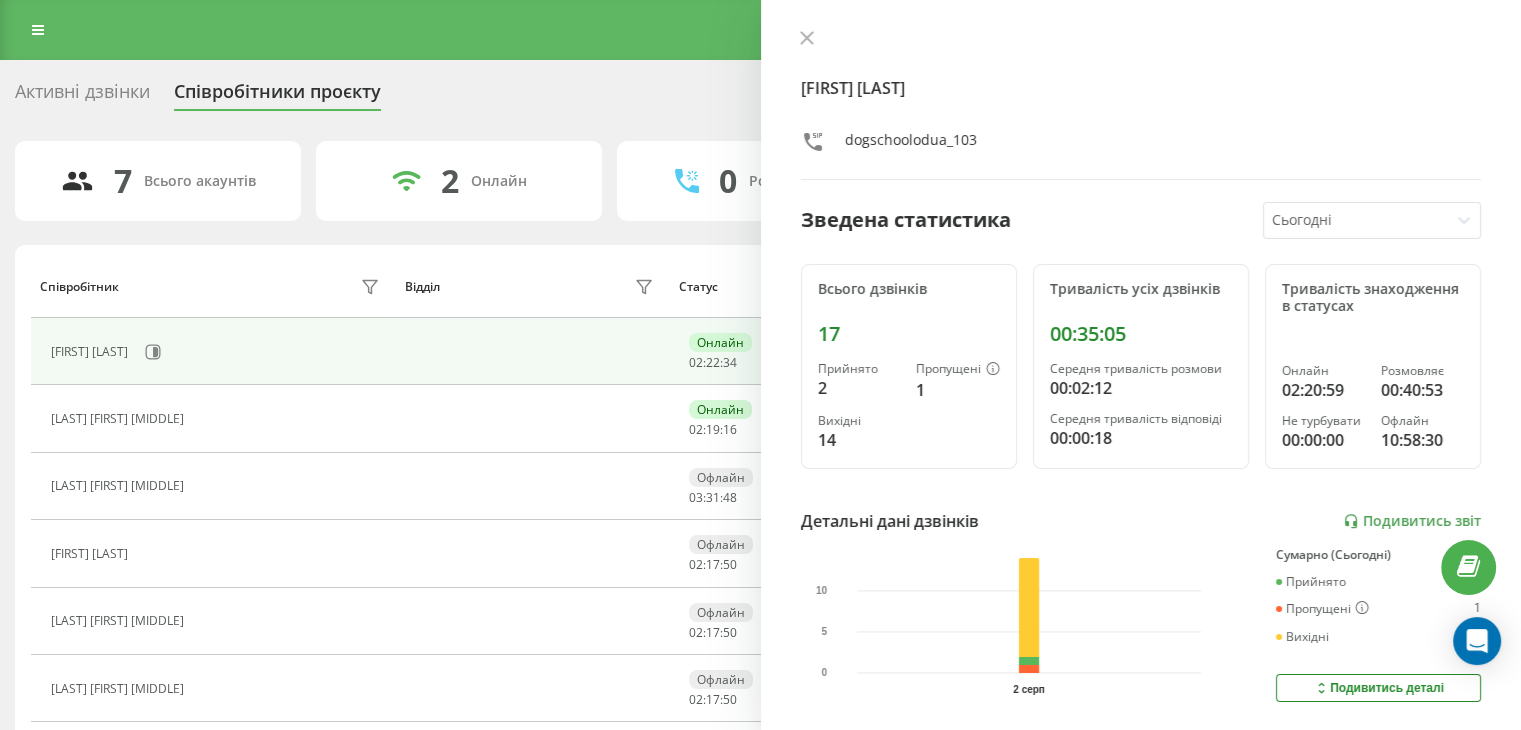 click on "[NAME] [NAME] dogschoolodua_103 Зведена статистикаСегодня Всего звонков 17 Принято 2 Пропущенные 1 Исходящие 14 Длительность всех звонков [TIME] Средняя длительность разговора [TIME] Средняя длительность ответа [TIME] Длительность нахождения в статусах Онлайн [TIME] Разговаривает [TIME] Не беспокоить [TIME] Офлайн [TIME] Подробные данные звонков Посмотреть отчет 2 авг 0 5 10 Суммарно (Сегодня) Принято 2 Пропущенные 1 Исходящие 14 Посмотреть детали Подробные данные статусов 2 авг Суммарно (Сегодня) Онлайн [TIME] Разговаривает [TIME] Не беспокоить [TIME] Офлайн [TIME] Посмотреть детали" at bounding box center (1141, 365) 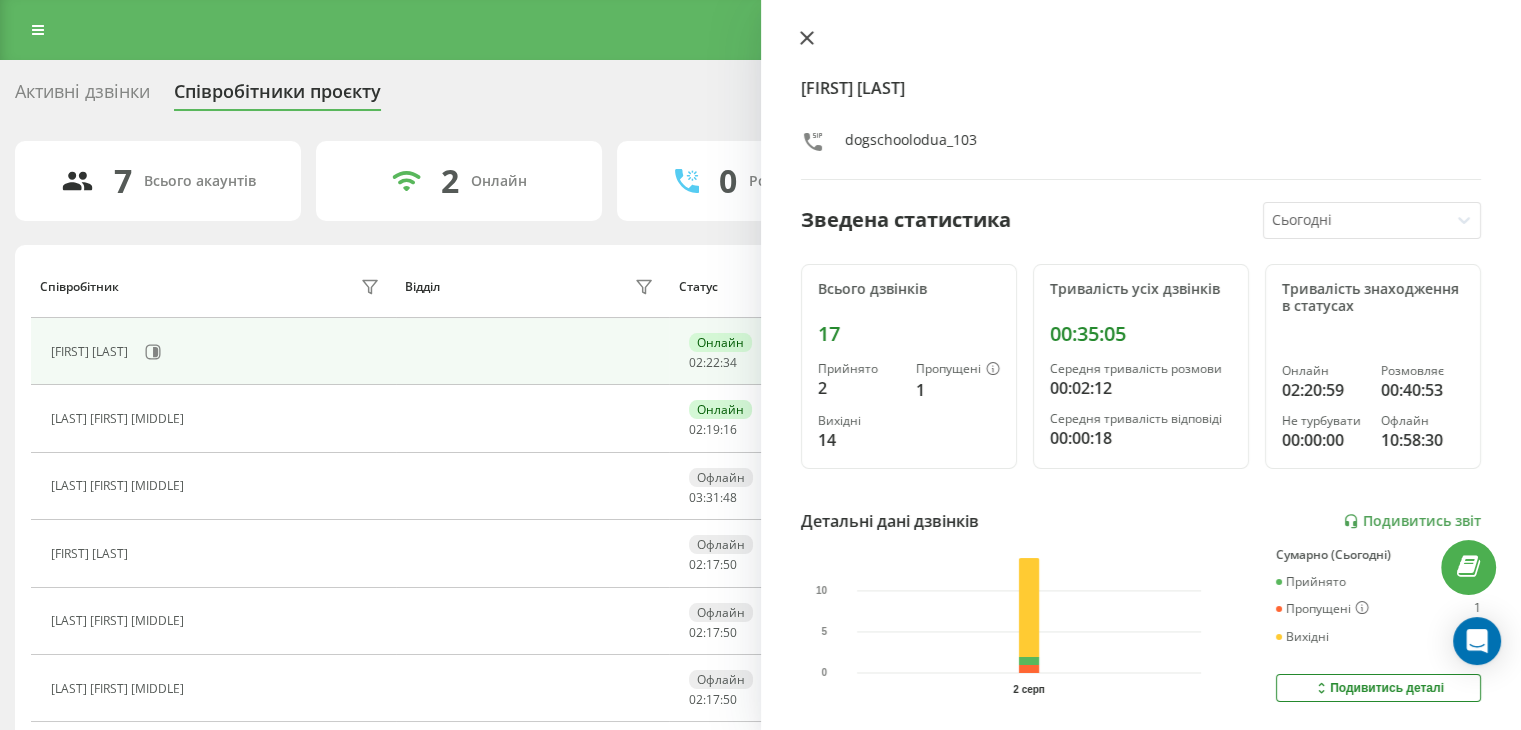 click 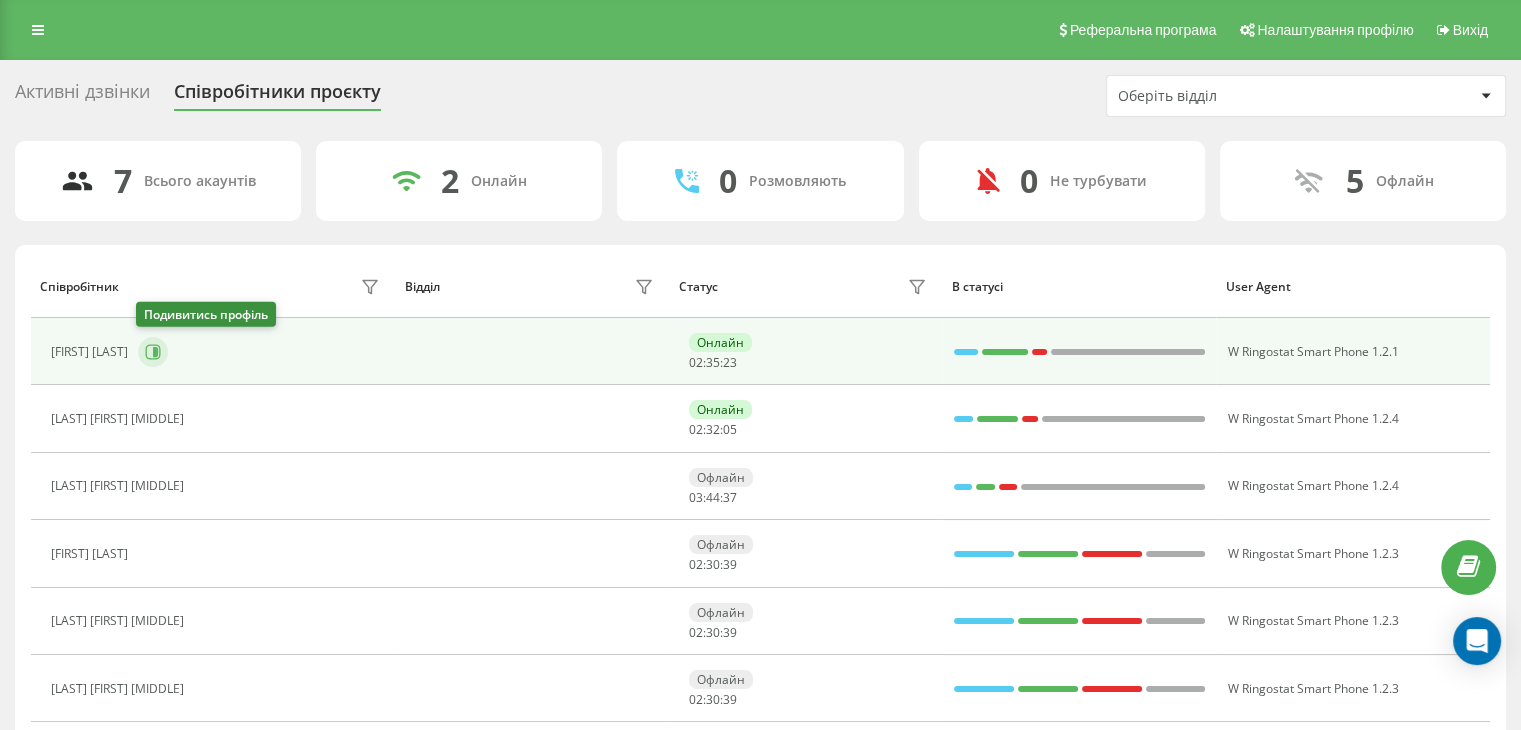 click at bounding box center [153, 352] 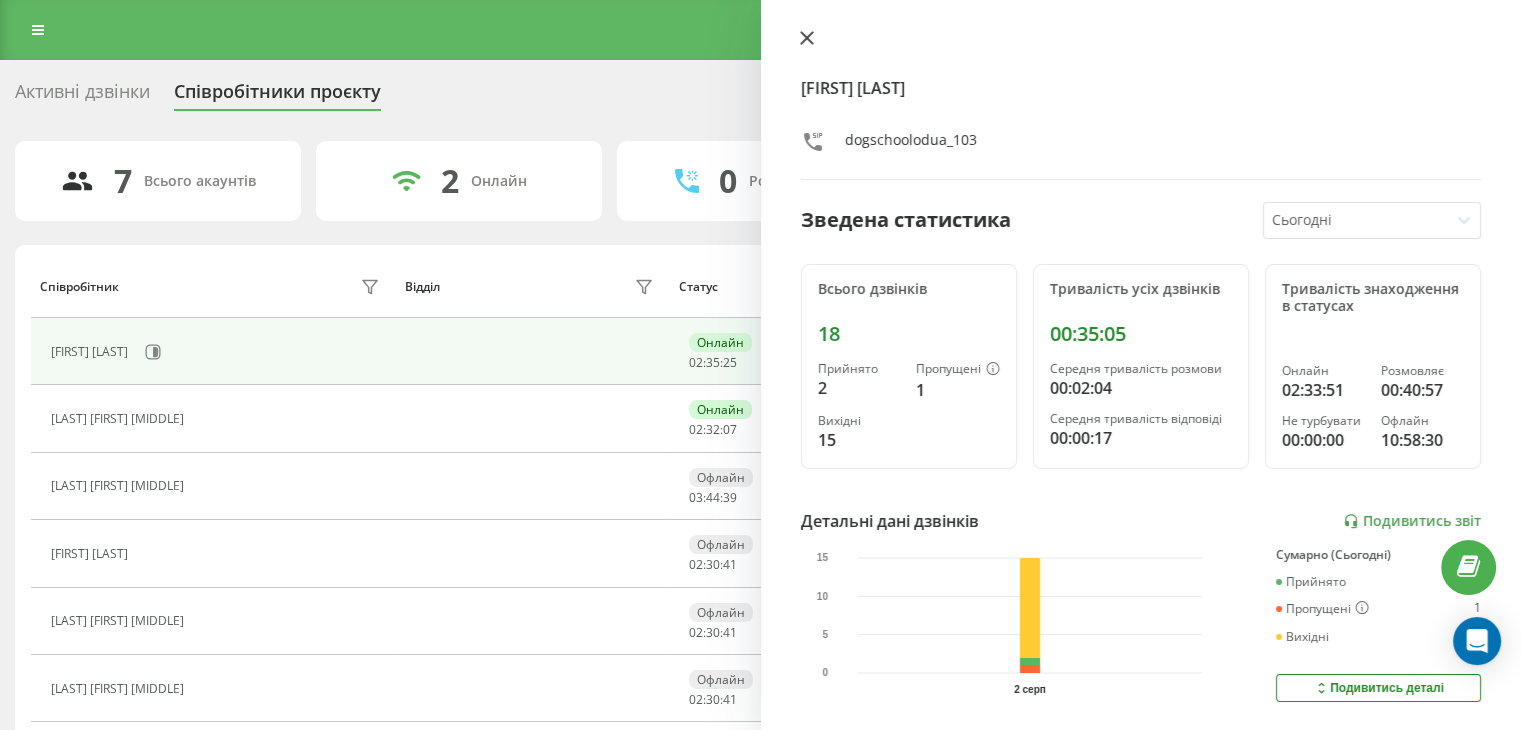 click 